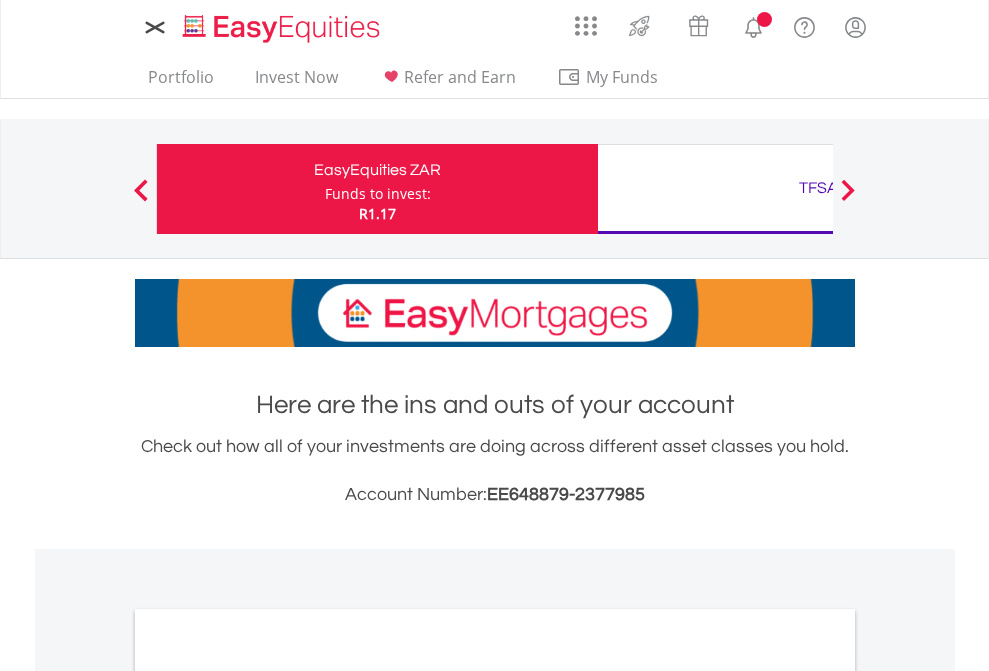 scroll, scrollTop: 0, scrollLeft: 0, axis: both 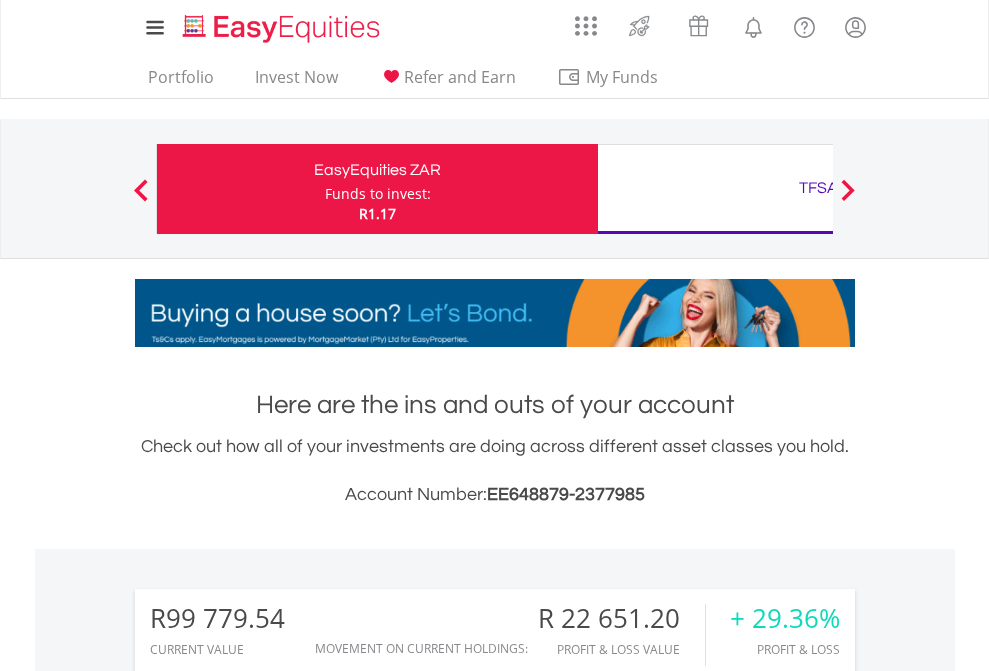 click on "Funds to invest:" at bounding box center (378, 194) 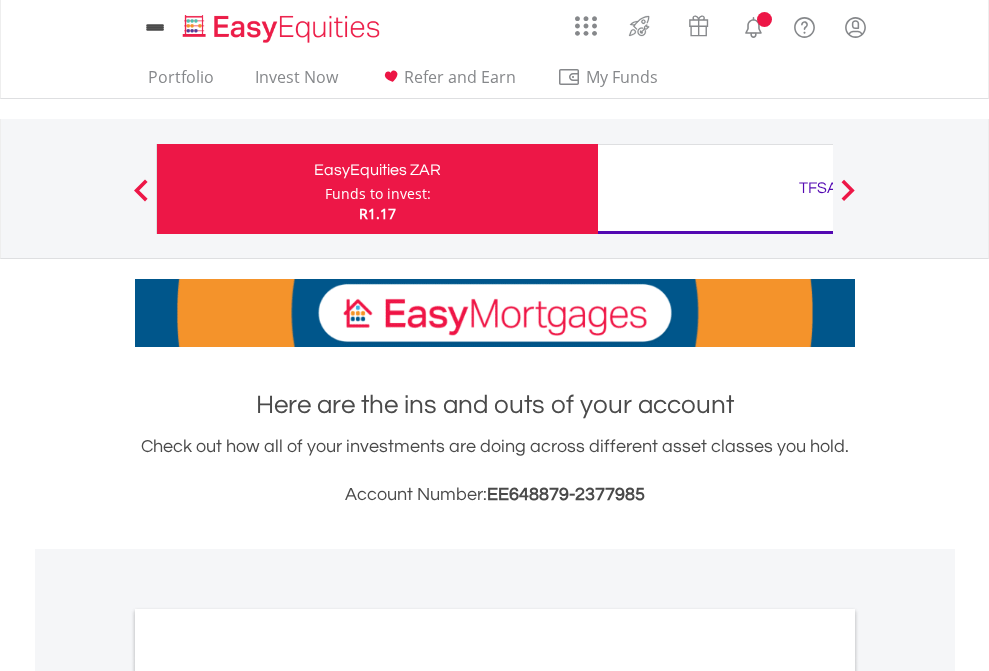 scroll, scrollTop: 0, scrollLeft: 0, axis: both 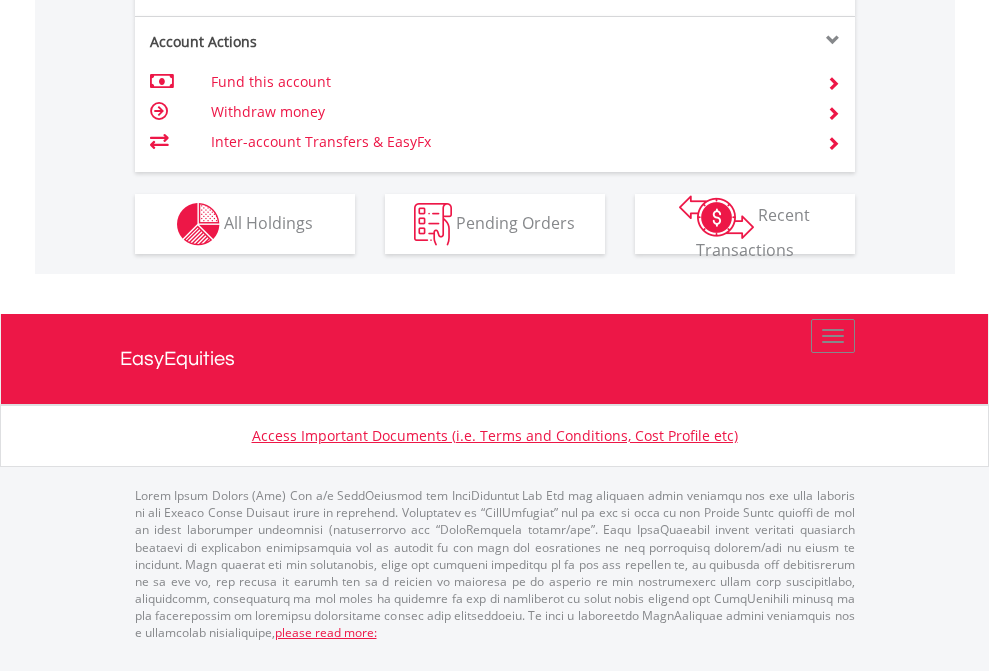 click on "Investment types" at bounding box center [706, -337] 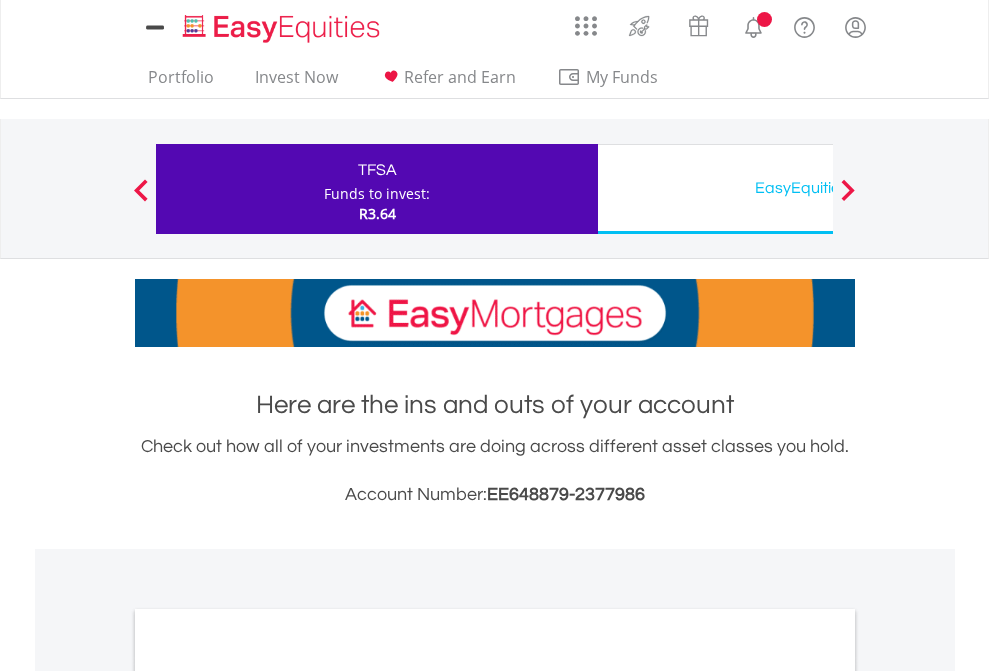 scroll, scrollTop: 0, scrollLeft: 0, axis: both 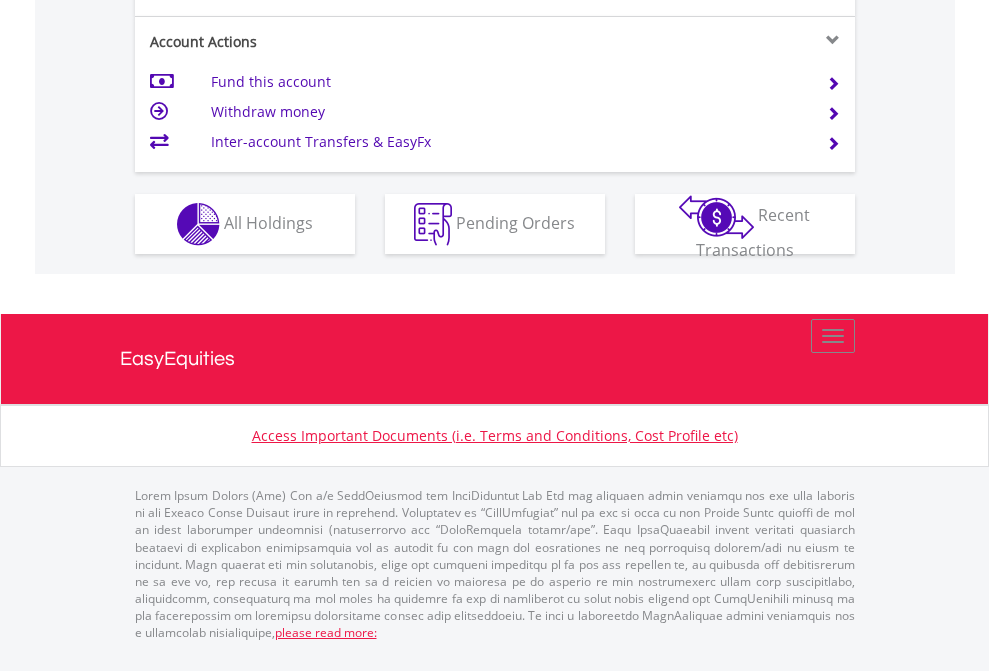 click on "Investment types" at bounding box center [706, -337] 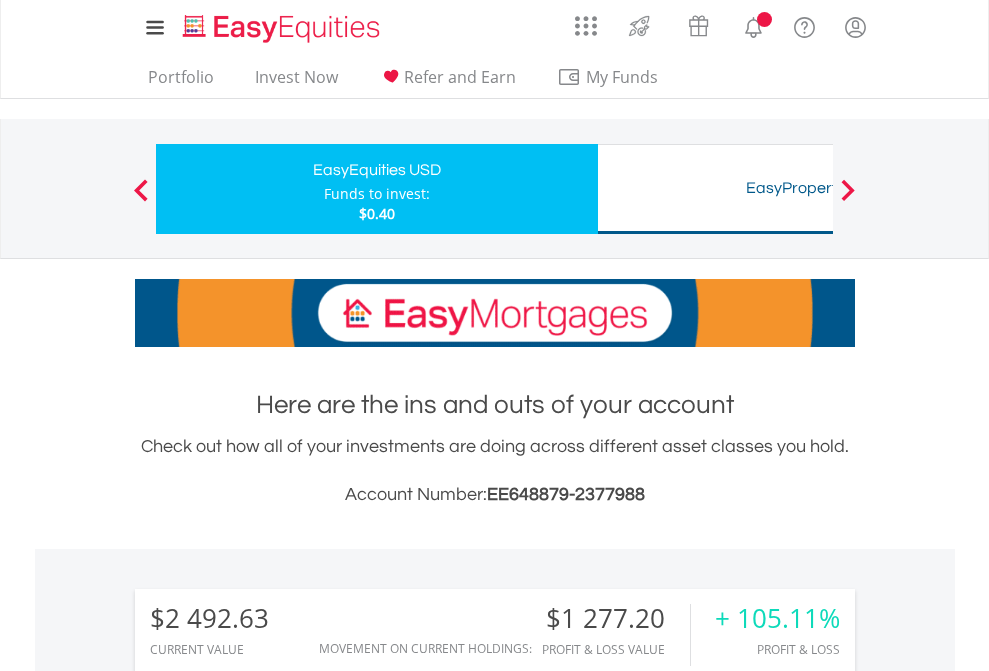scroll, scrollTop: 0, scrollLeft: 0, axis: both 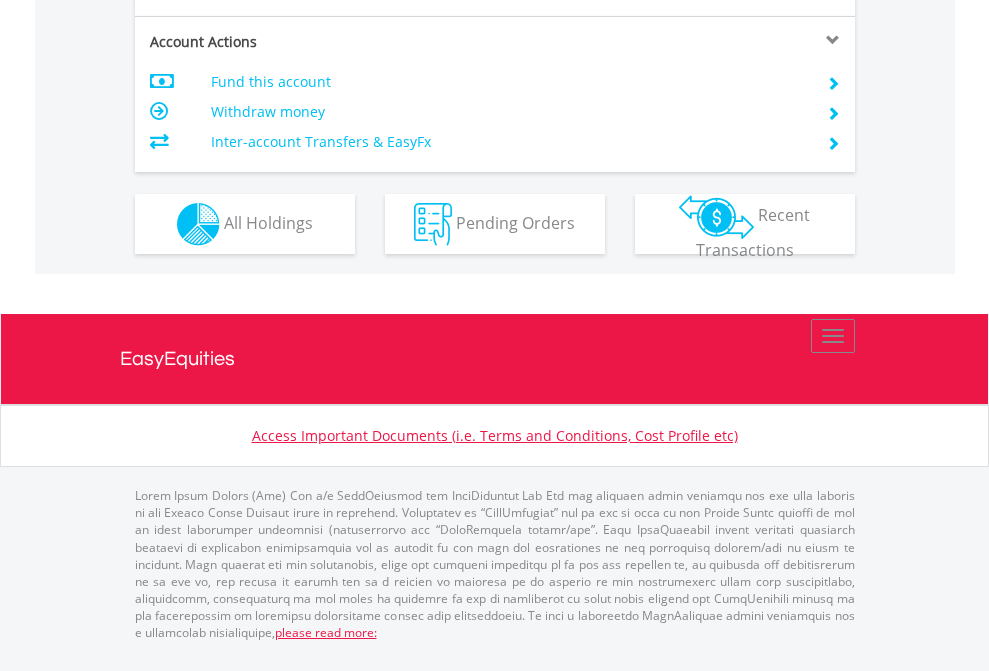 click on "Investment types" at bounding box center (706, -337) 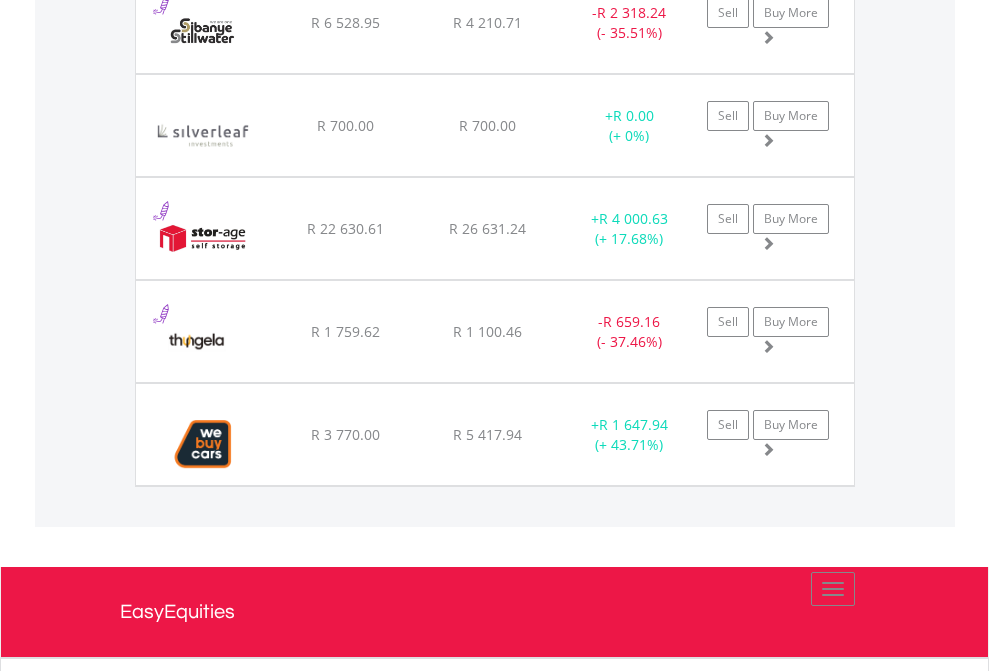 scroll, scrollTop: 2305, scrollLeft: 0, axis: vertical 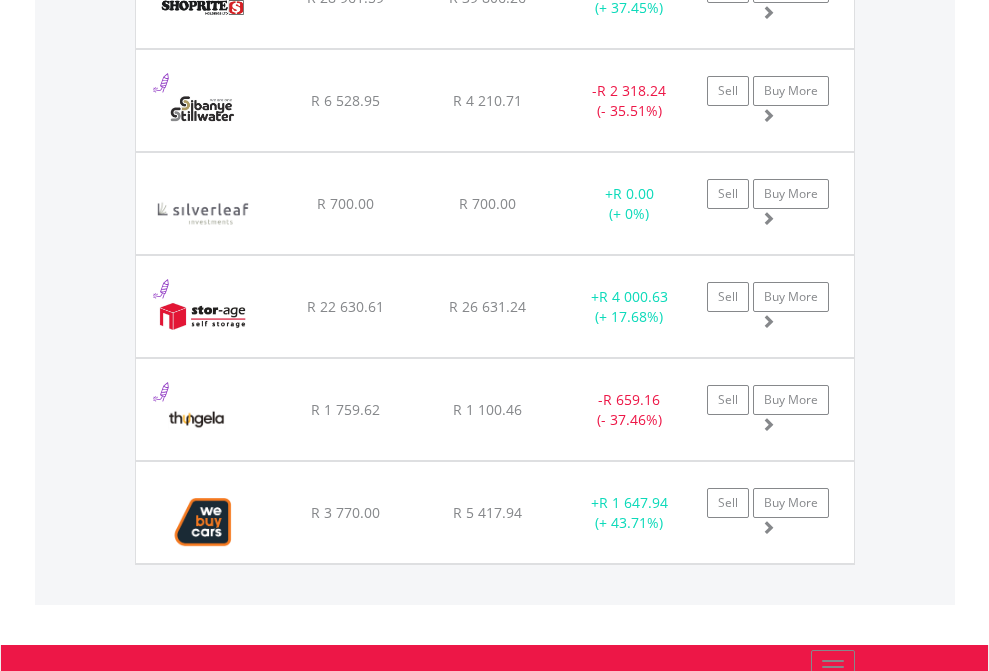 click on "TFSA" at bounding box center (818, -2117) 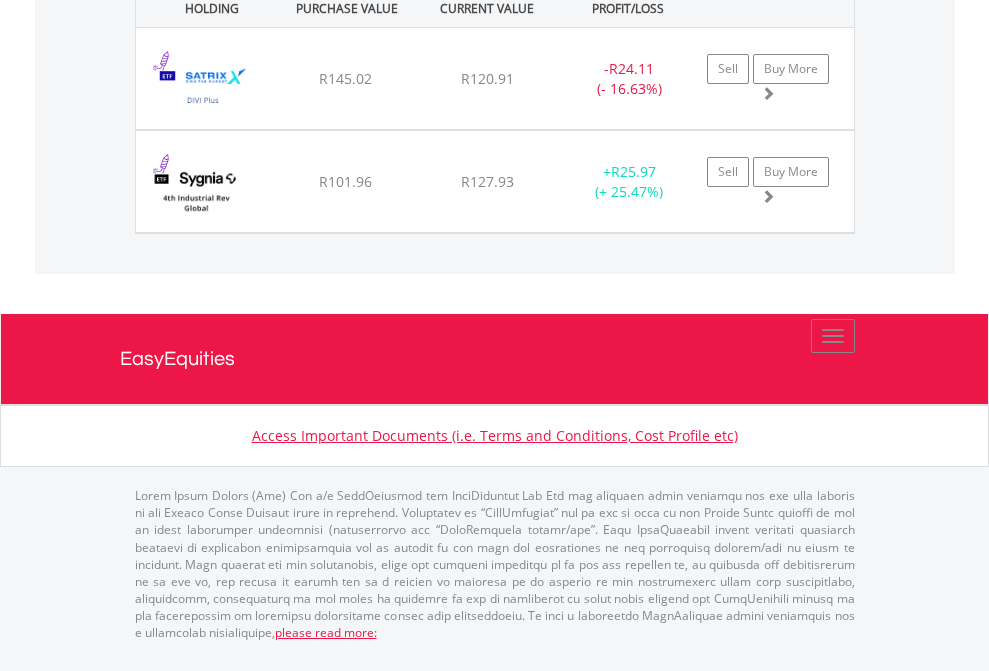 scroll, scrollTop: 144, scrollLeft: 0, axis: vertical 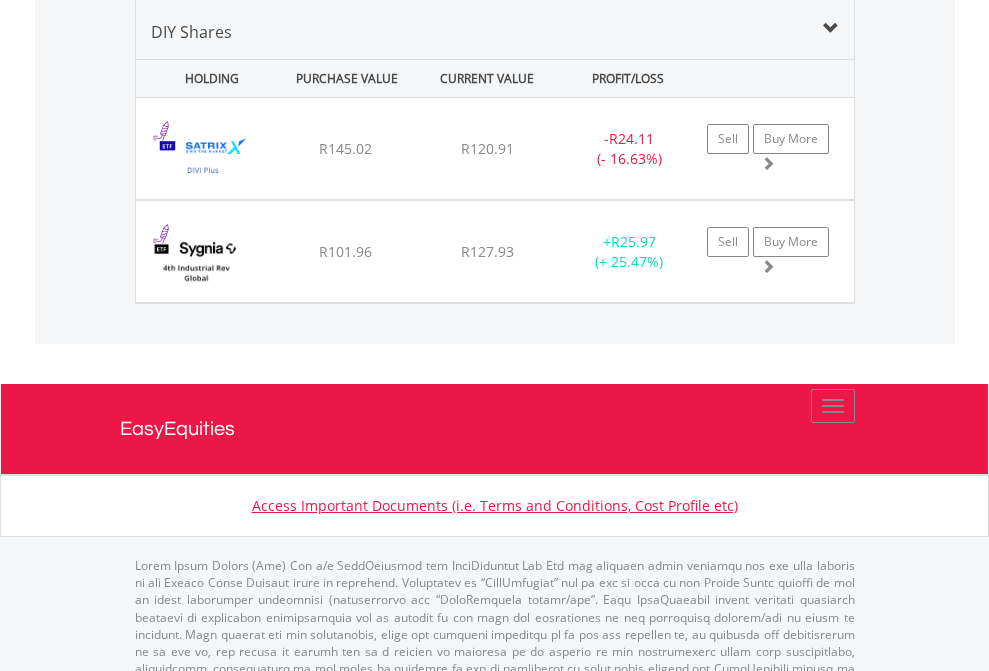 click on "EasyEquities USD" at bounding box center [818, -1001] 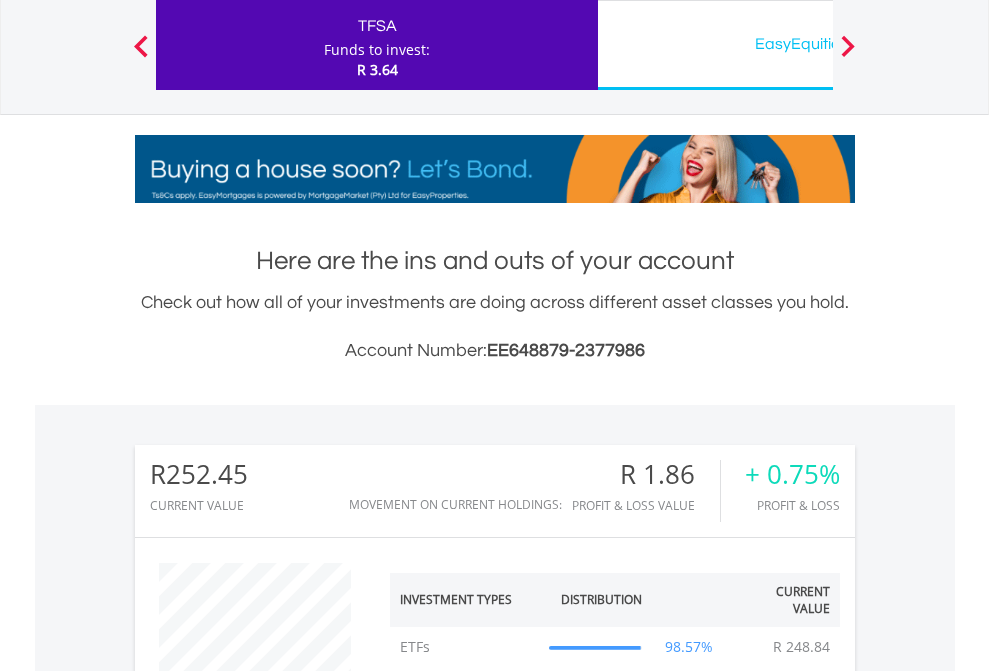 scroll, scrollTop: 999808, scrollLeft: 999687, axis: both 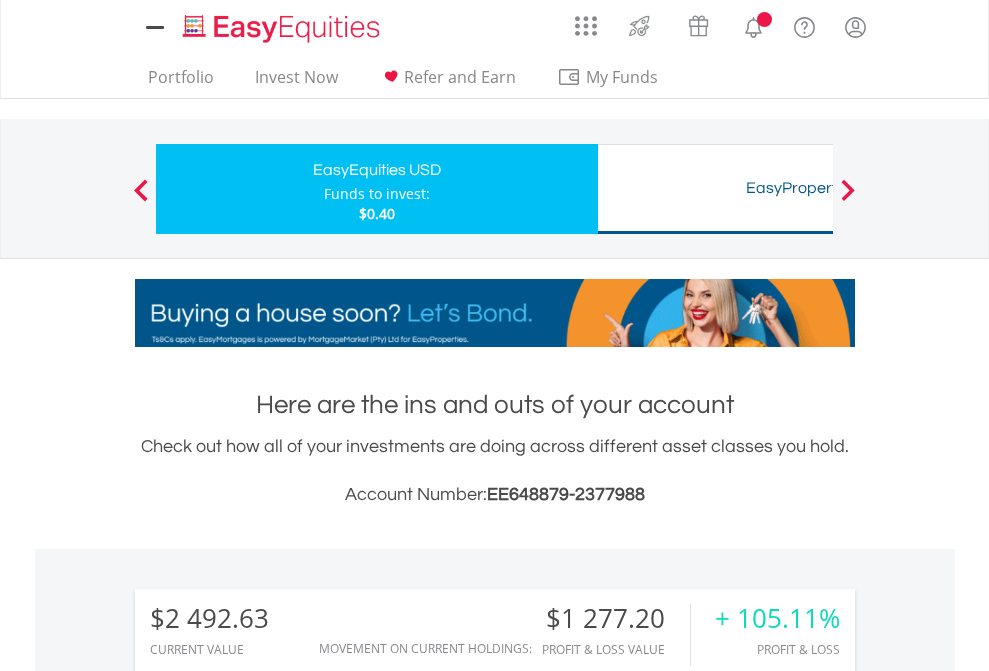 click on "All Holdings" at bounding box center (268, 1466) 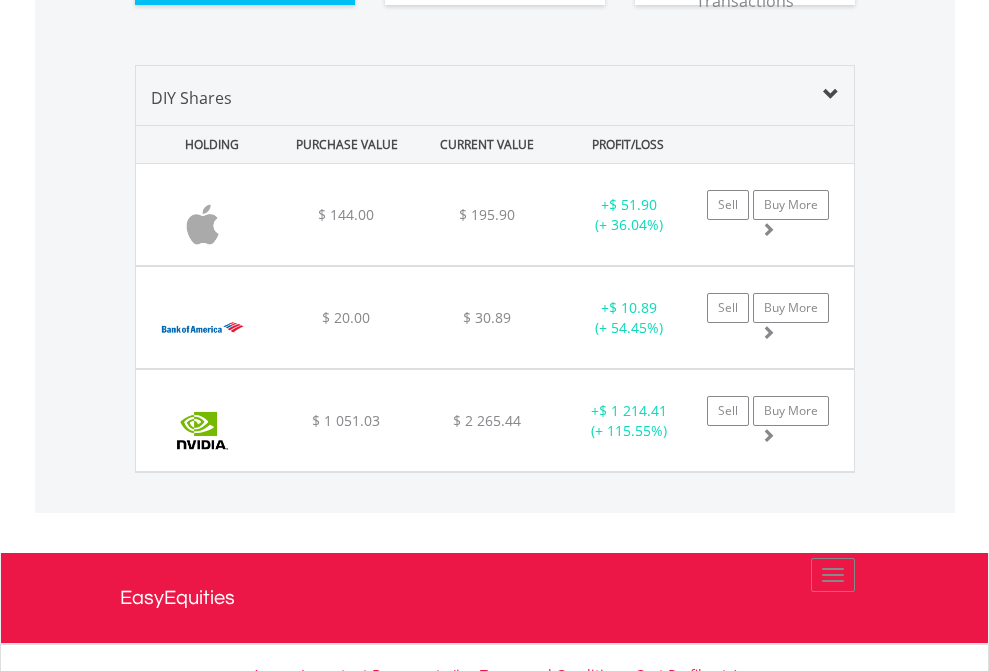 scroll, scrollTop: 2224, scrollLeft: 0, axis: vertical 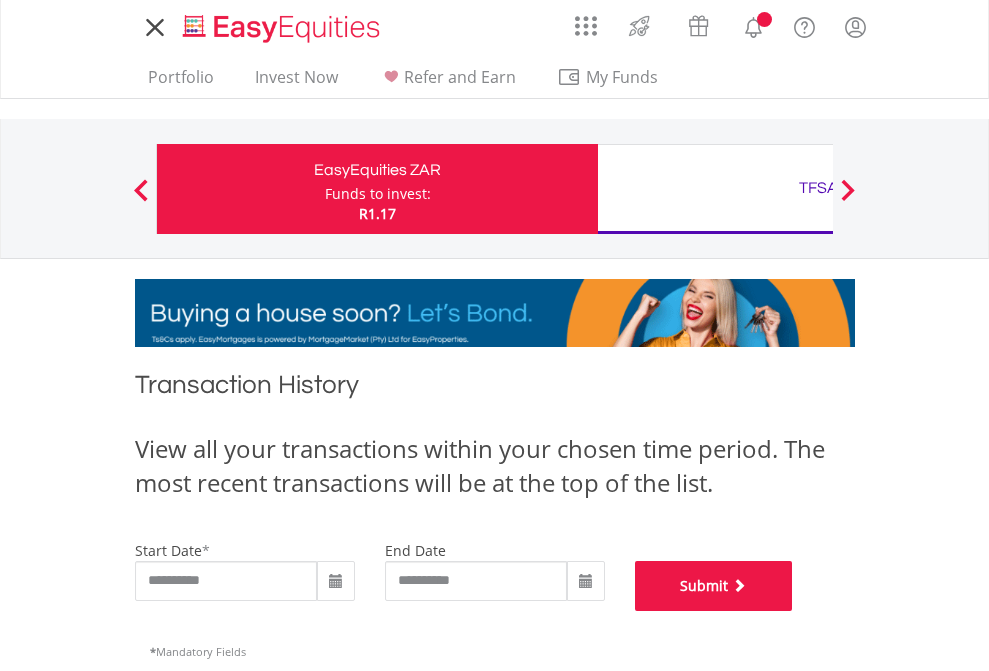 click on "Submit" at bounding box center [714, 586] 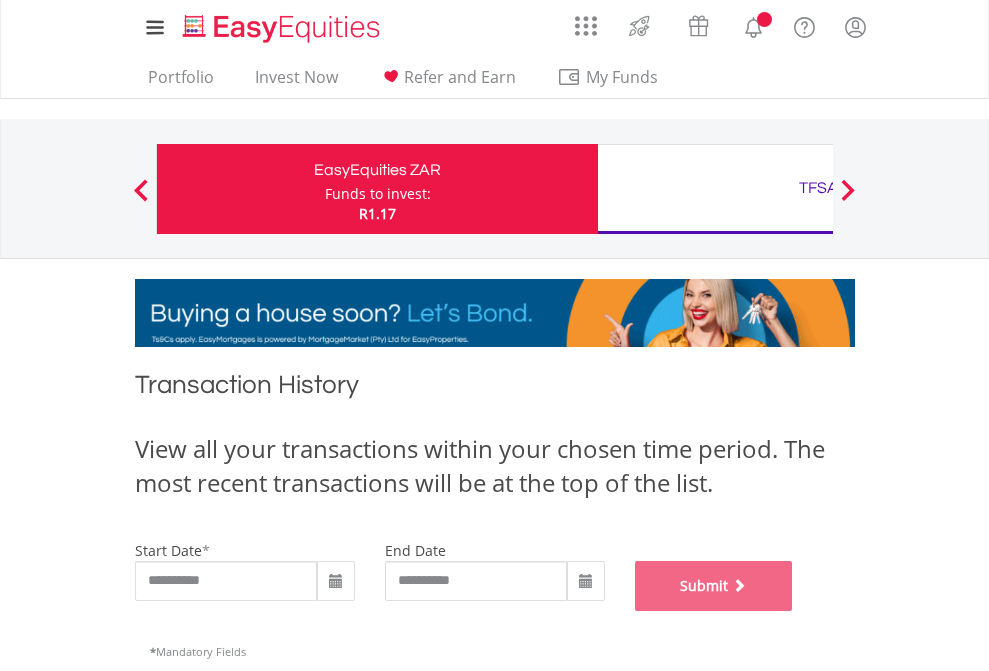 scroll, scrollTop: 811, scrollLeft: 0, axis: vertical 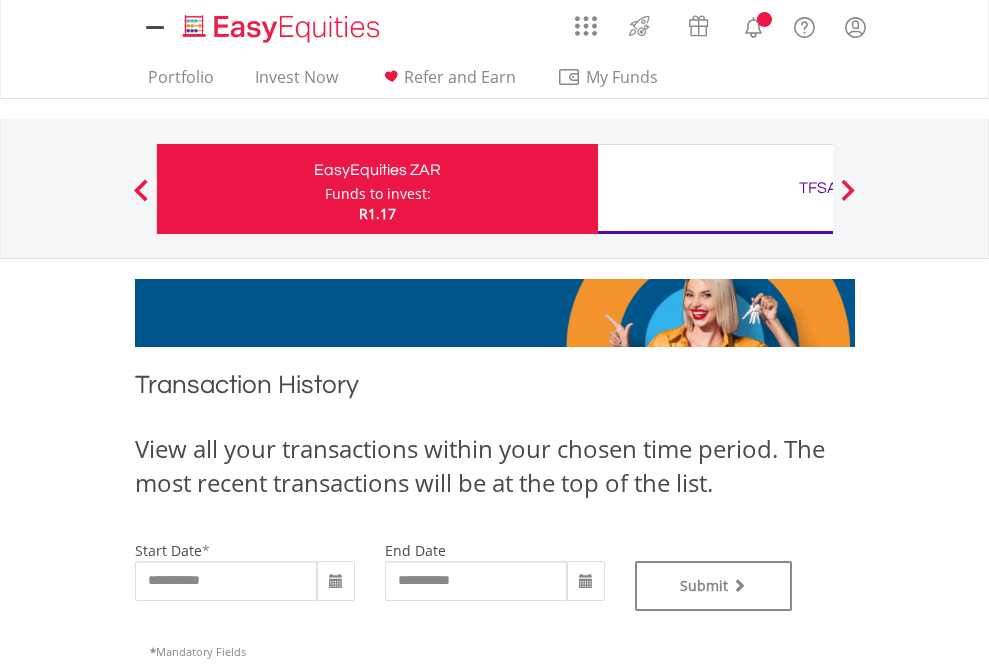 click on "TFSA" at bounding box center (818, 188) 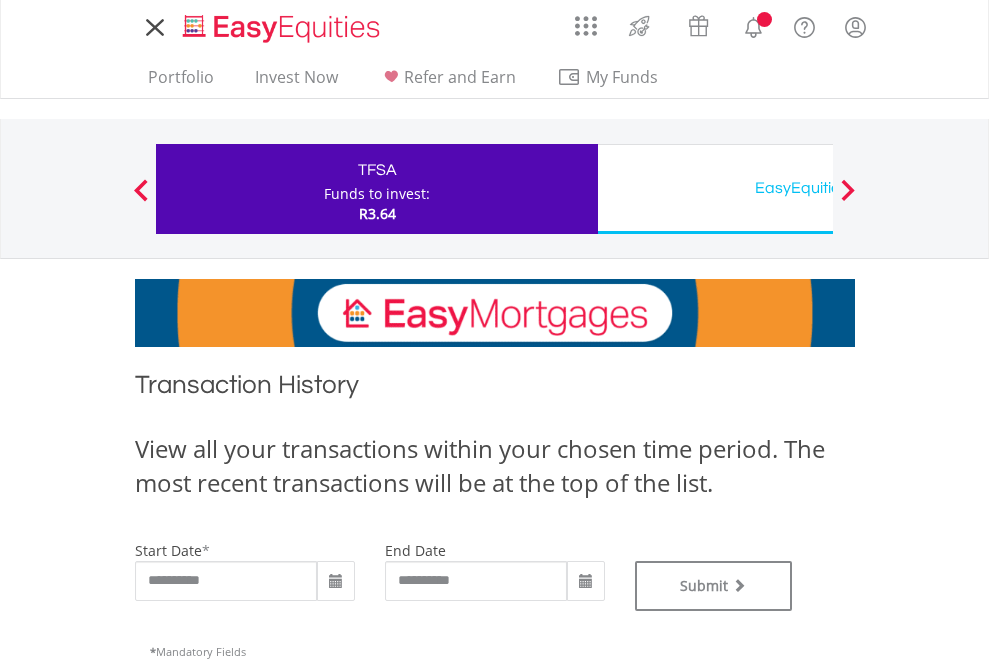 scroll, scrollTop: 0, scrollLeft: 0, axis: both 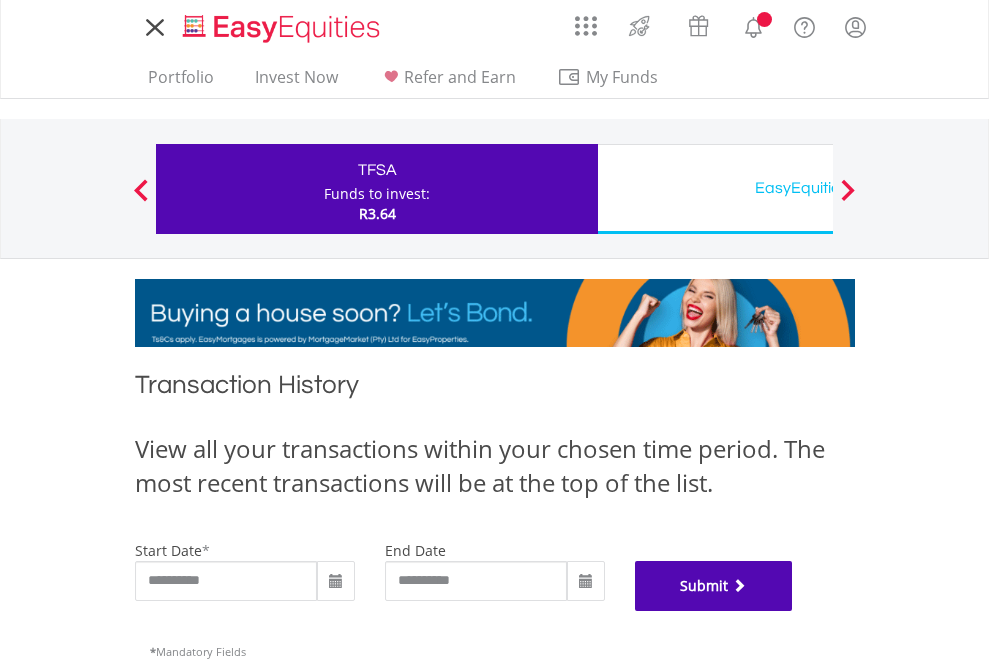 click on "Submit" at bounding box center [714, 586] 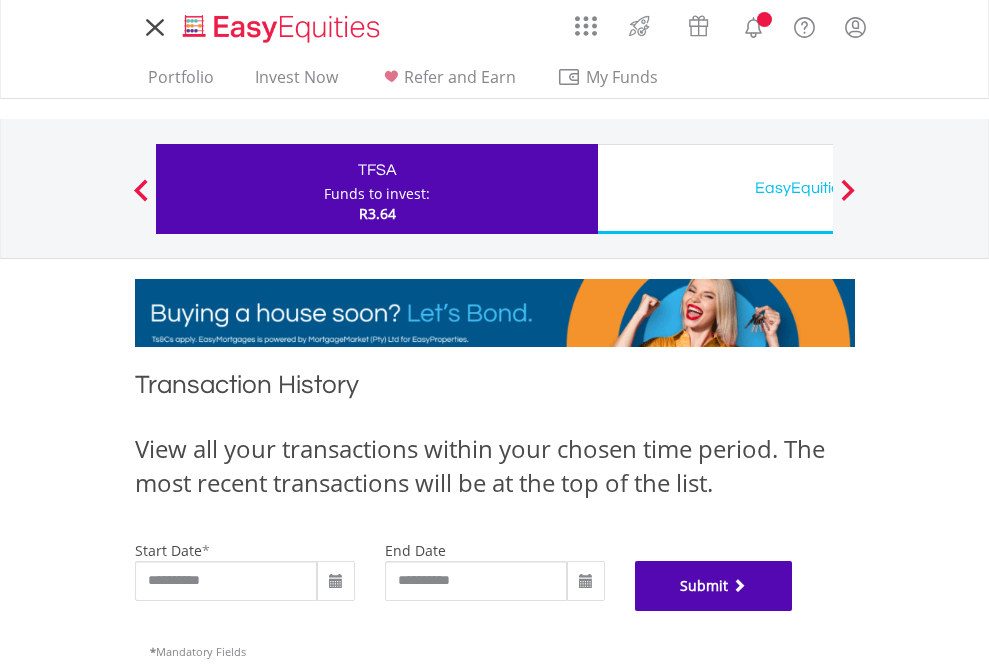 scroll, scrollTop: 811, scrollLeft: 0, axis: vertical 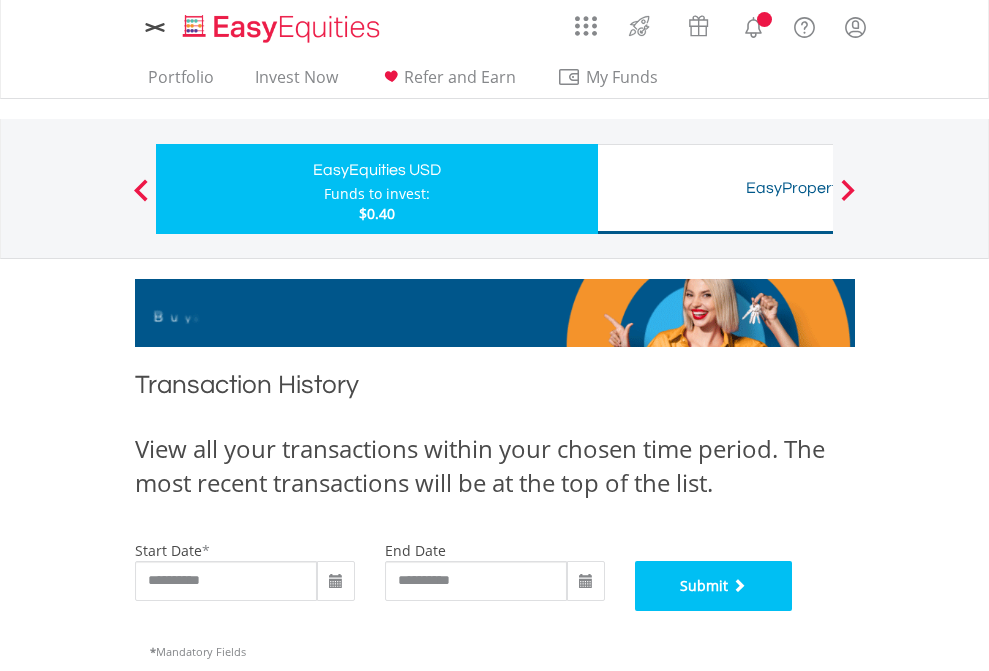 click on "Submit" at bounding box center (714, 586) 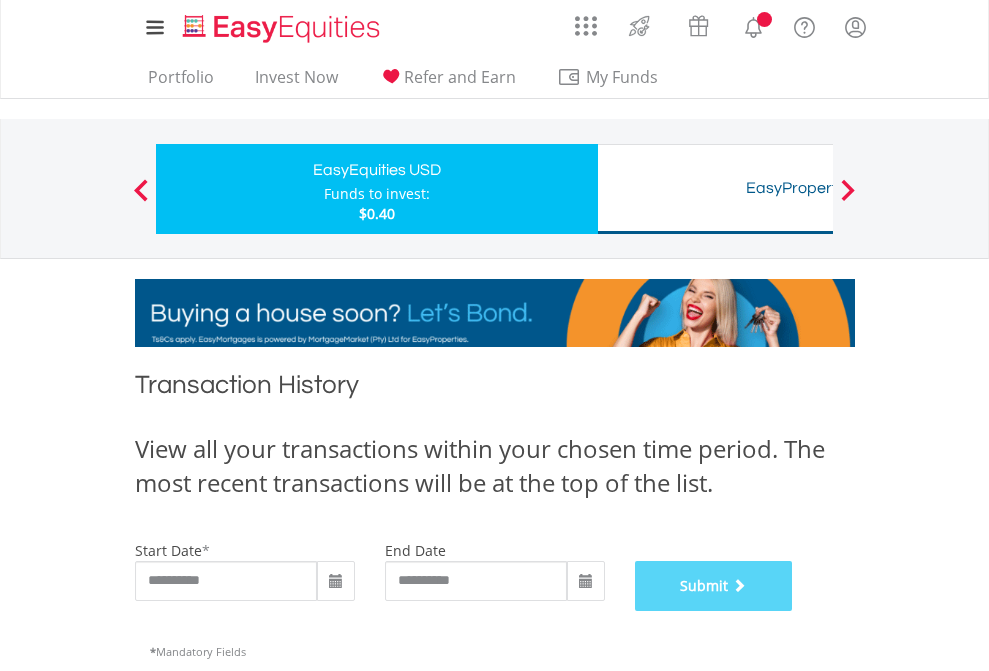 scroll, scrollTop: 811, scrollLeft: 0, axis: vertical 